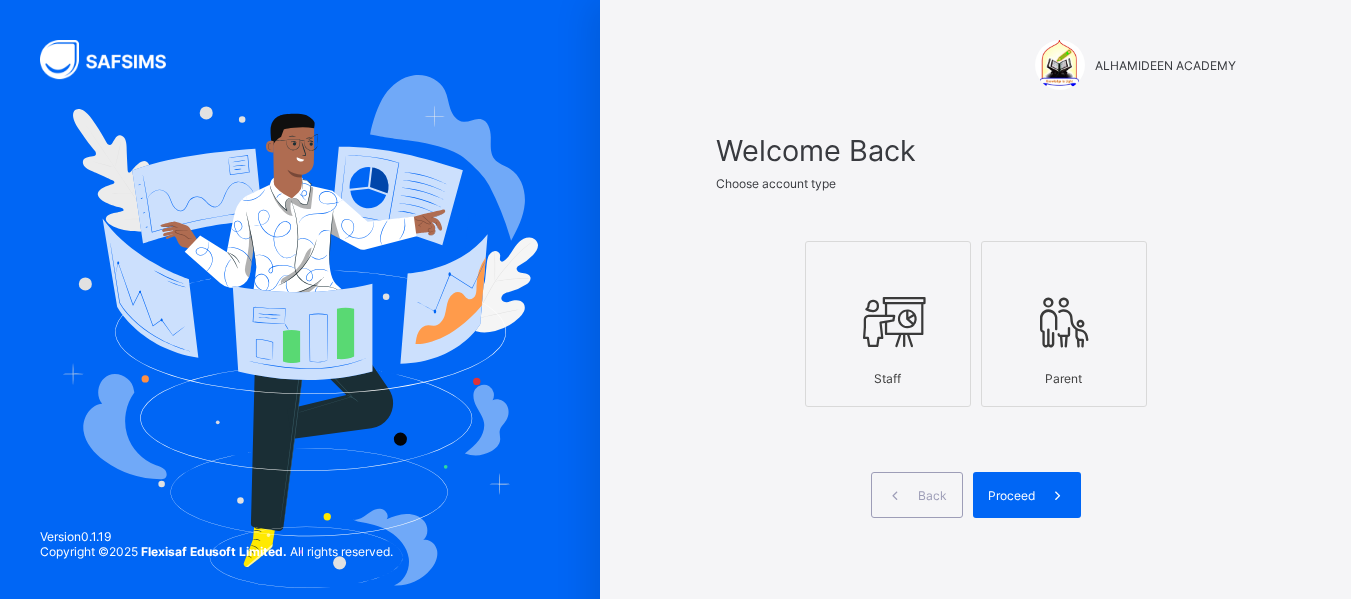 scroll, scrollTop: 0, scrollLeft: 0, axis: both 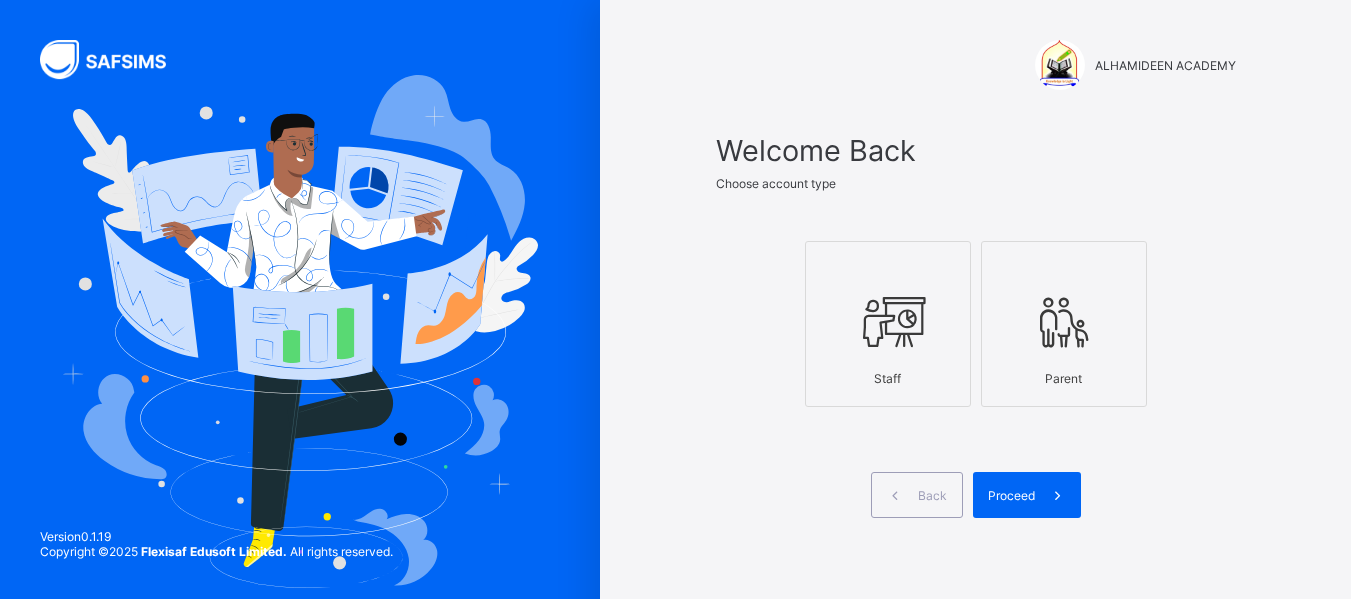 click at bounding box center (888, 321) 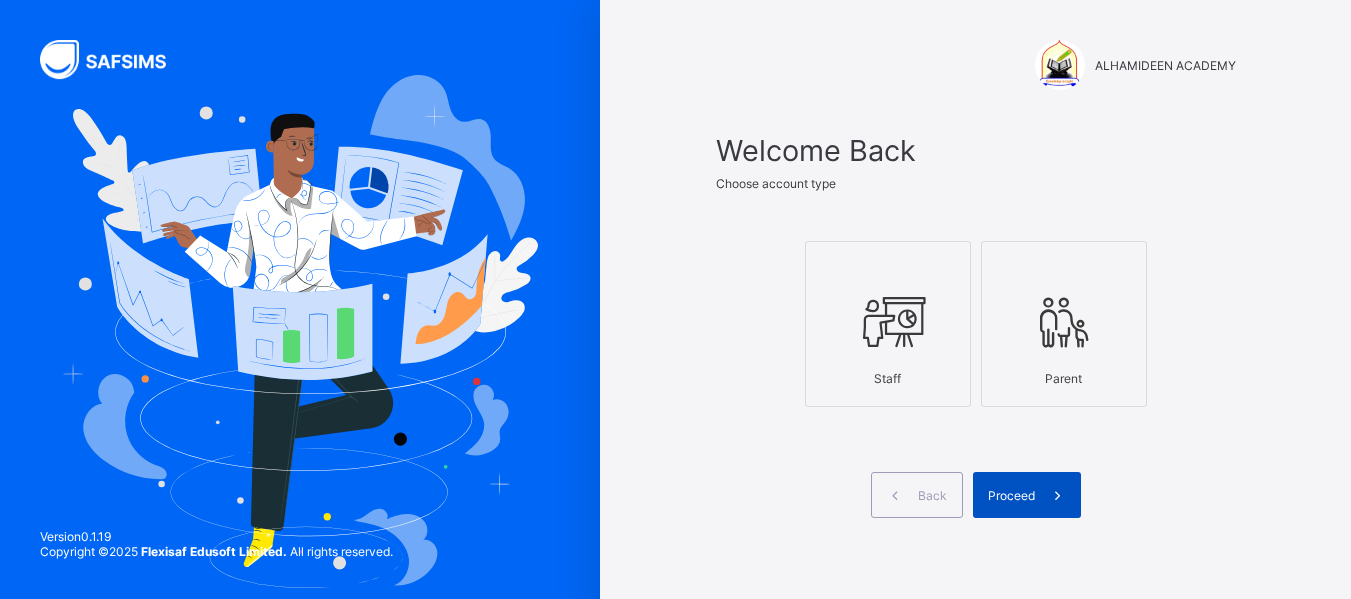 click on "Proceed" at bounding box center (1027, 495) 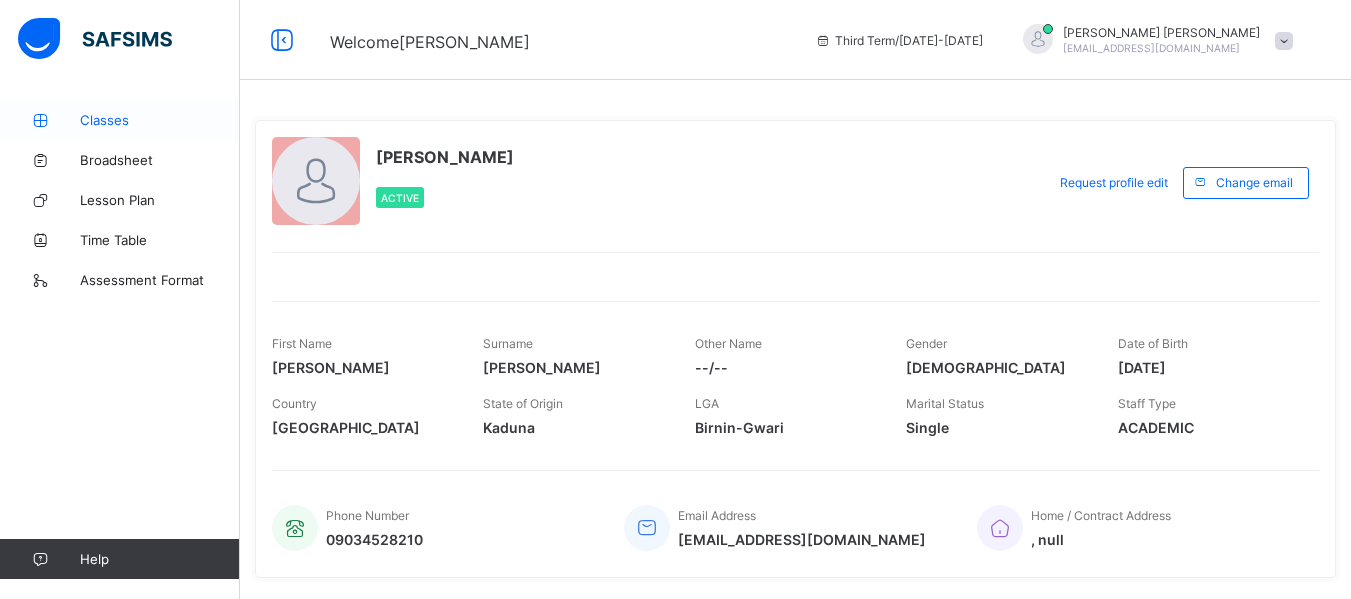 click on "Classes" at bounding box center (160, 120) 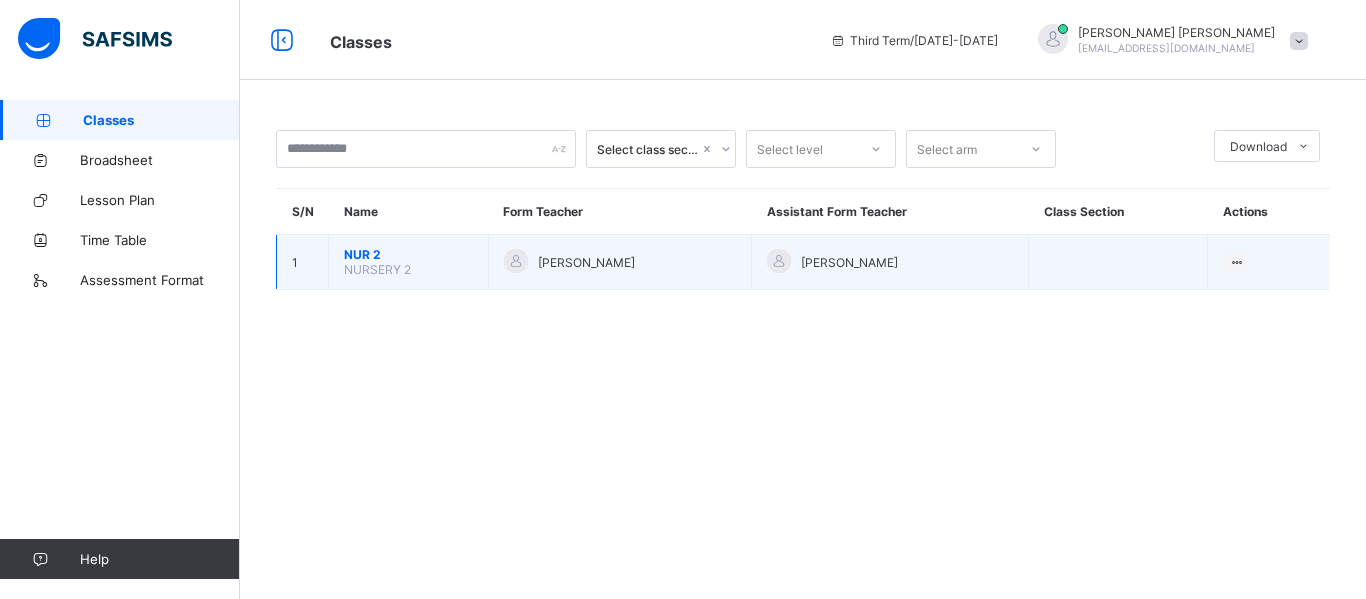 click on "NUR 2" at bounding box center [408, 254] 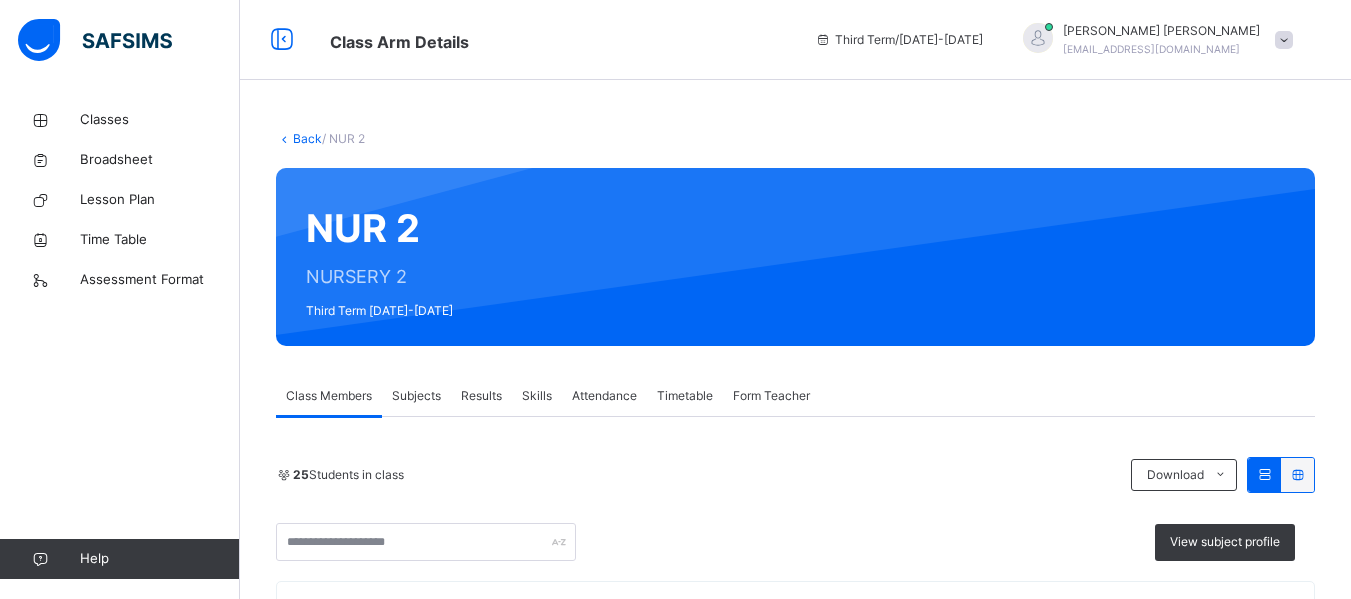 click on "Subjects" at bounding box center [416, 396] 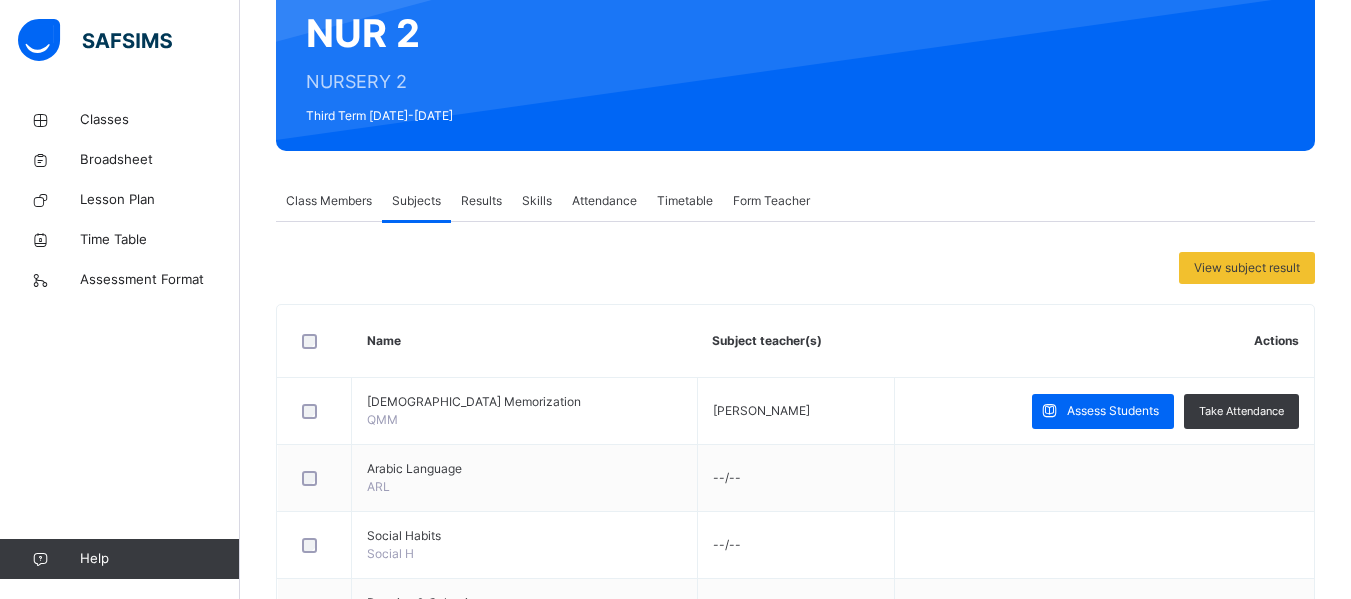 scroll, scrollTop: 198, scrollLeft: 0, axis: vertical 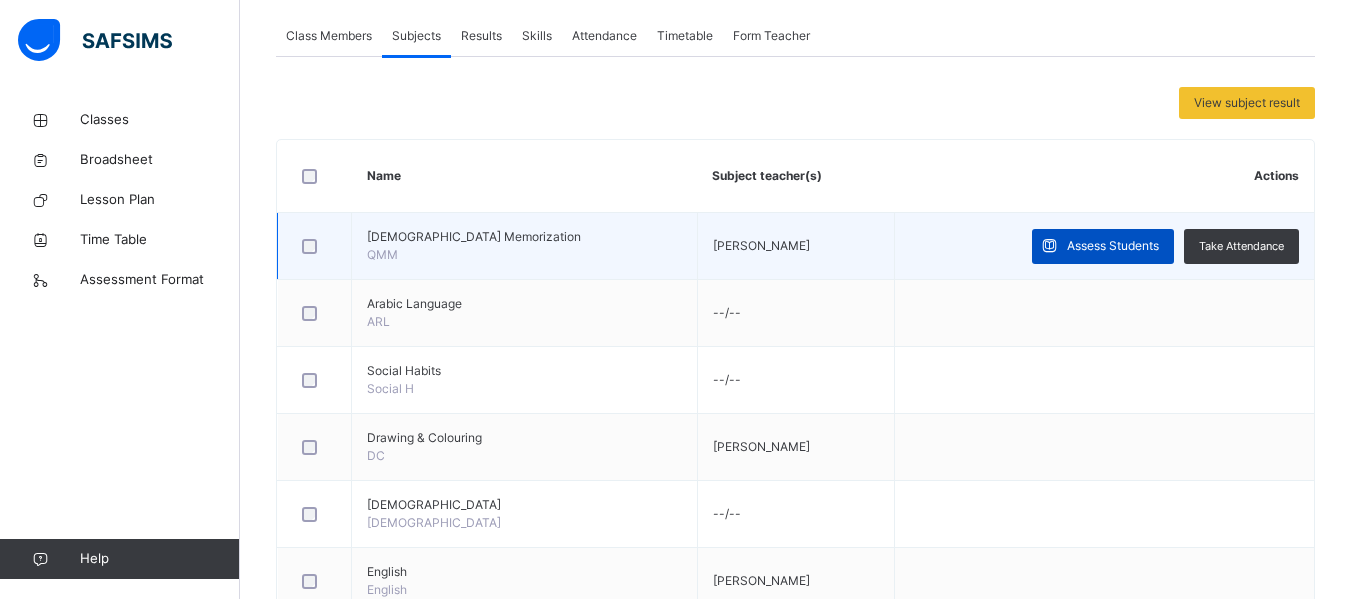 click on "Assess Students" at bounding box center (1113, 246) 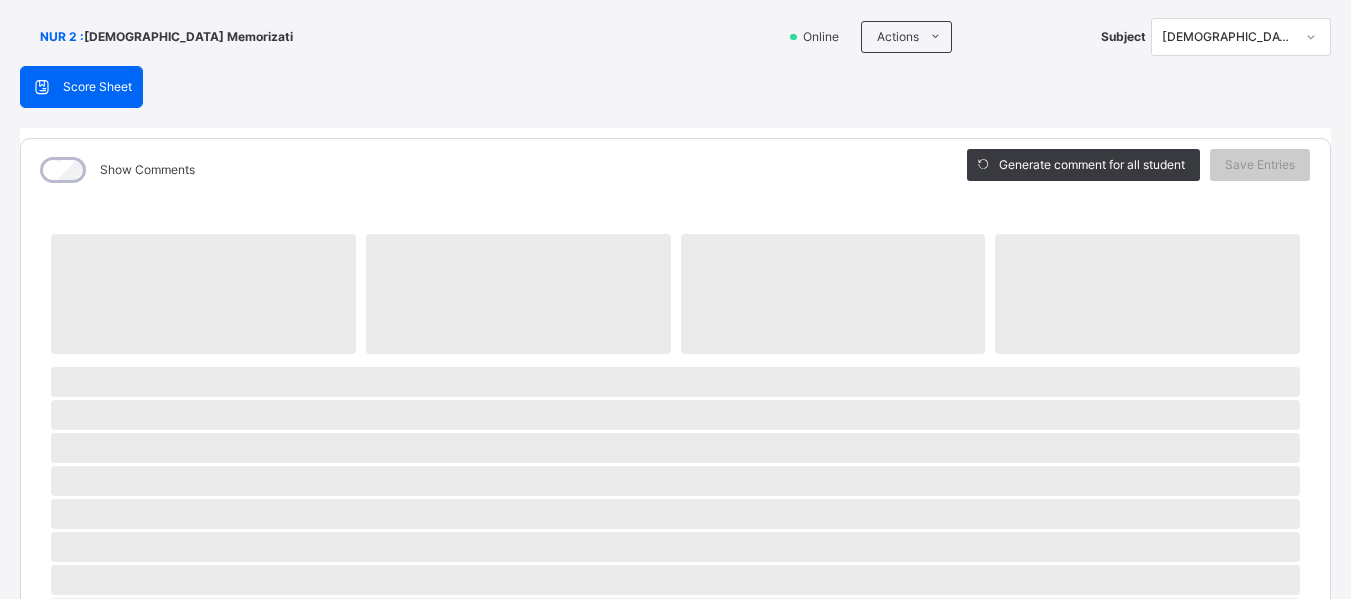 scroll, scrollTop: 153, scrollLeft: 0, axis: vertical 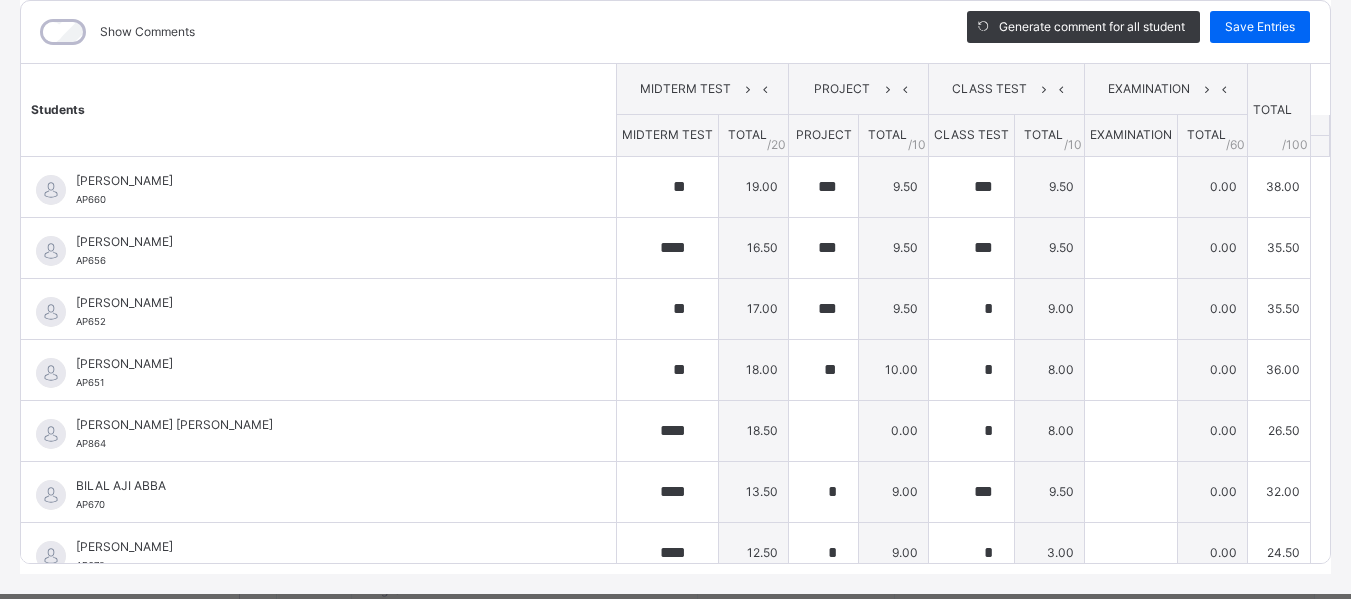 type on "**" 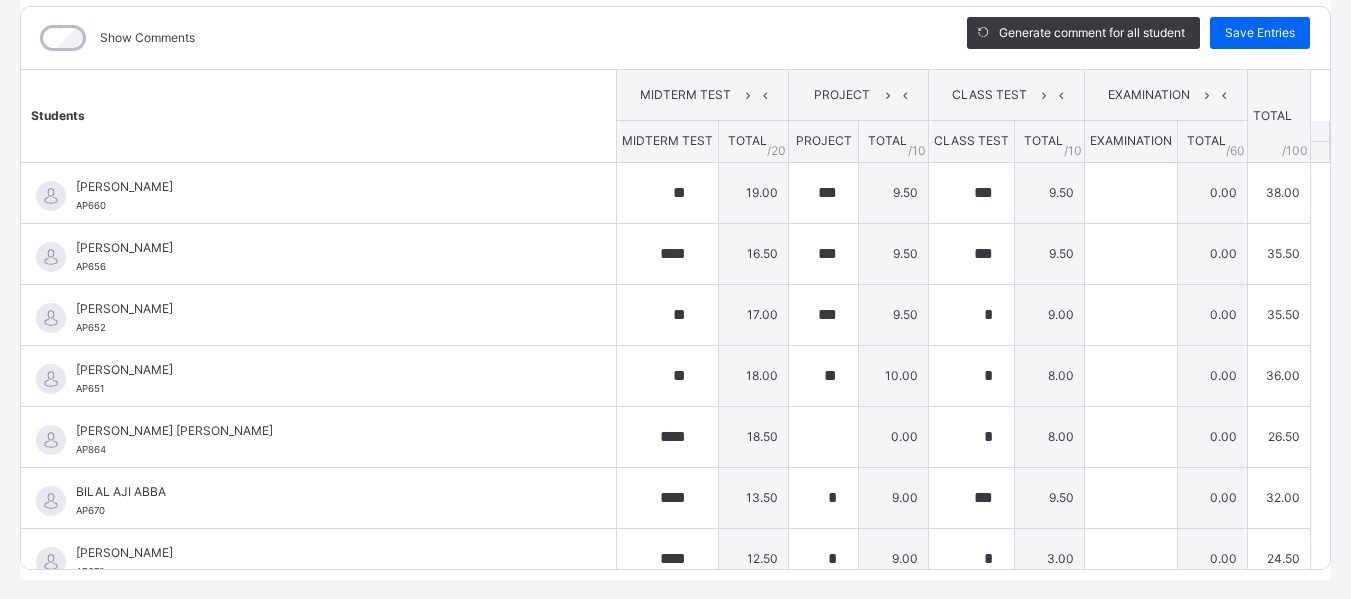 scroll, scrollTop: 312, scrollLeft: 0, axis: vertical 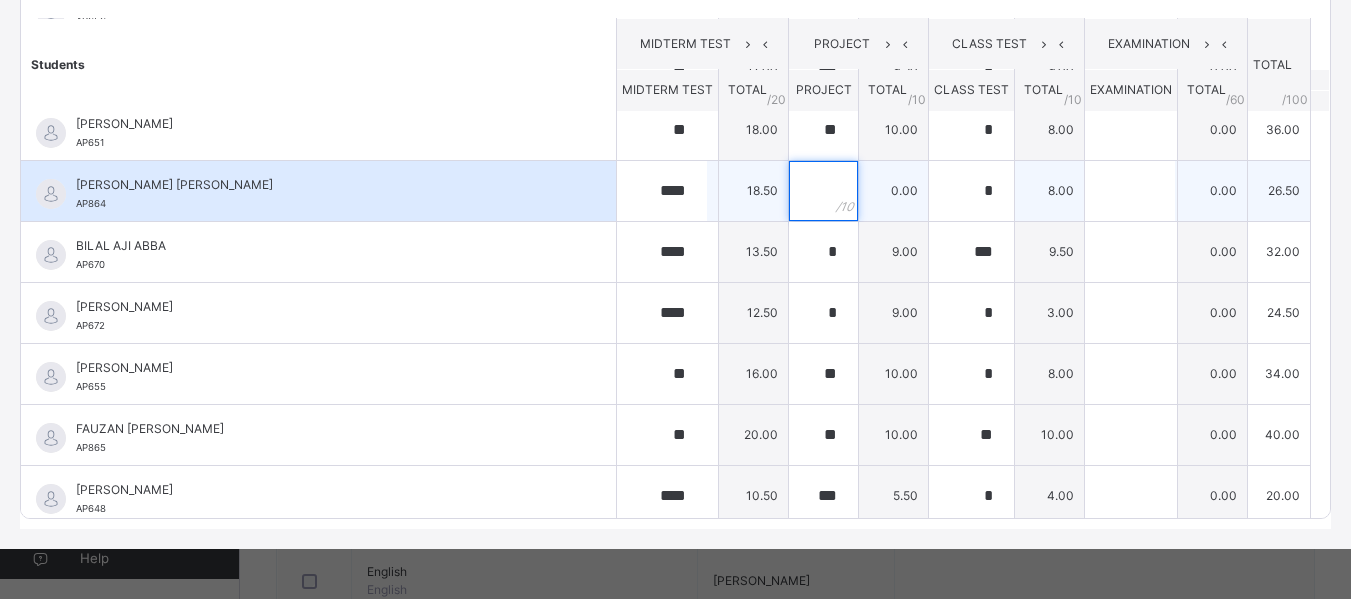 click at bounding box center (823, 191) 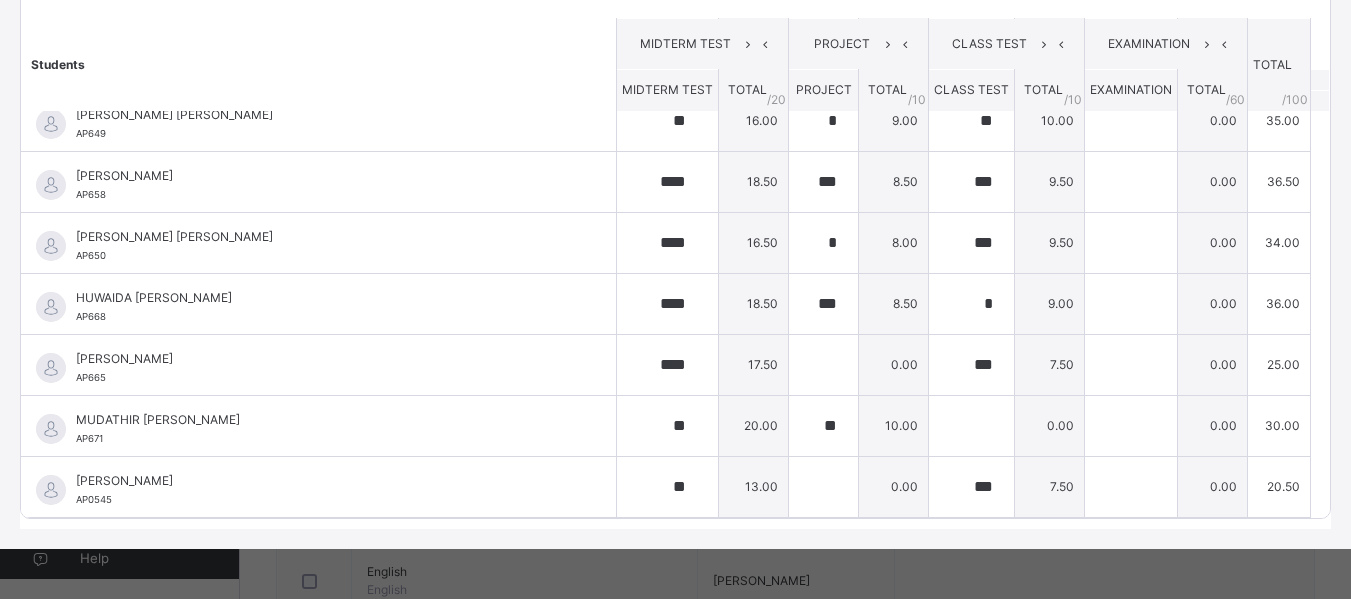 scroll, scrollTop: 760, scrollLeft: 0, axis: vertical 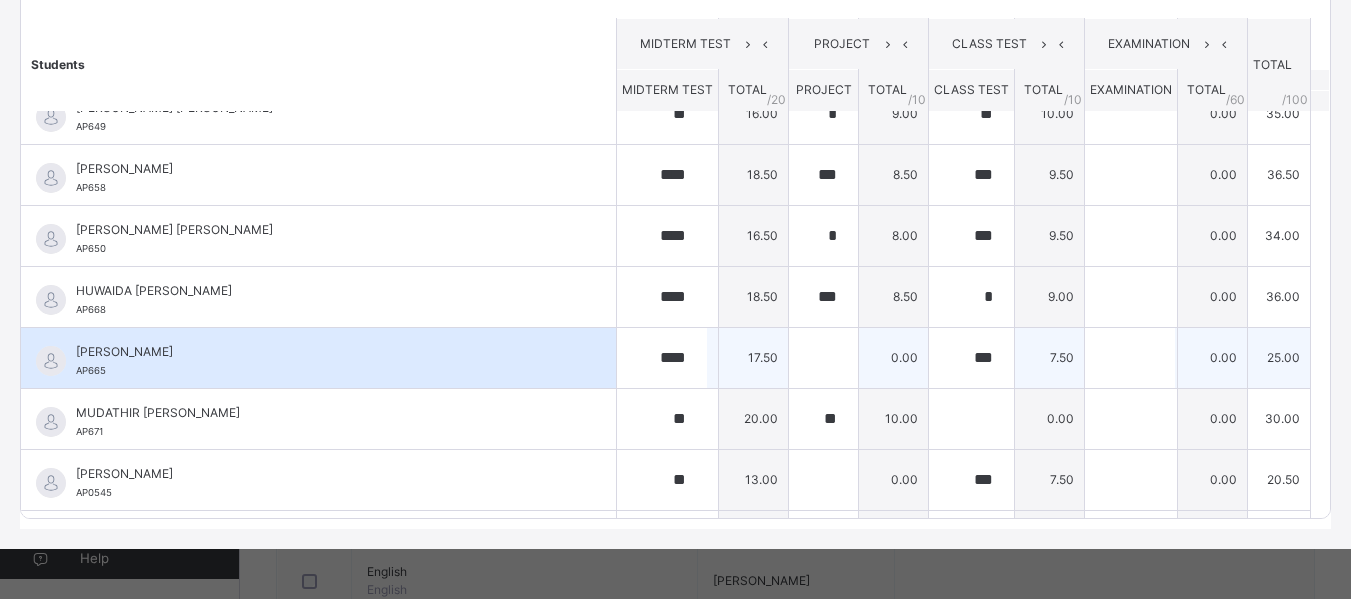 type on "*" 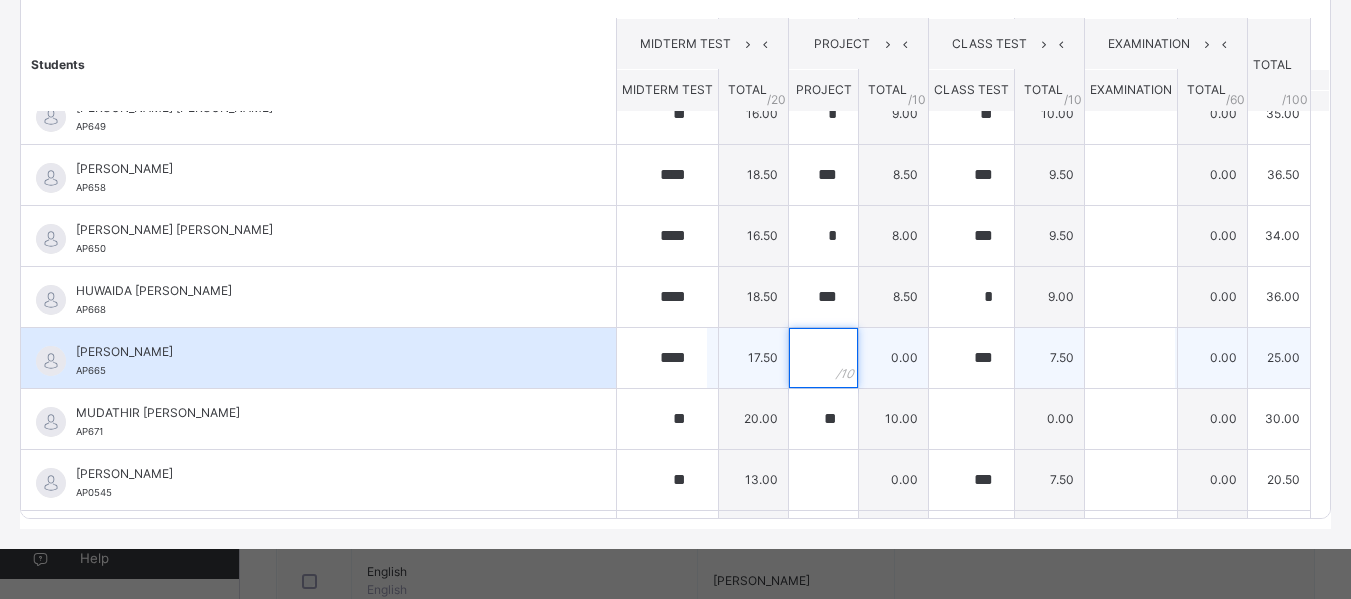 click at bounding box center [823, 358] 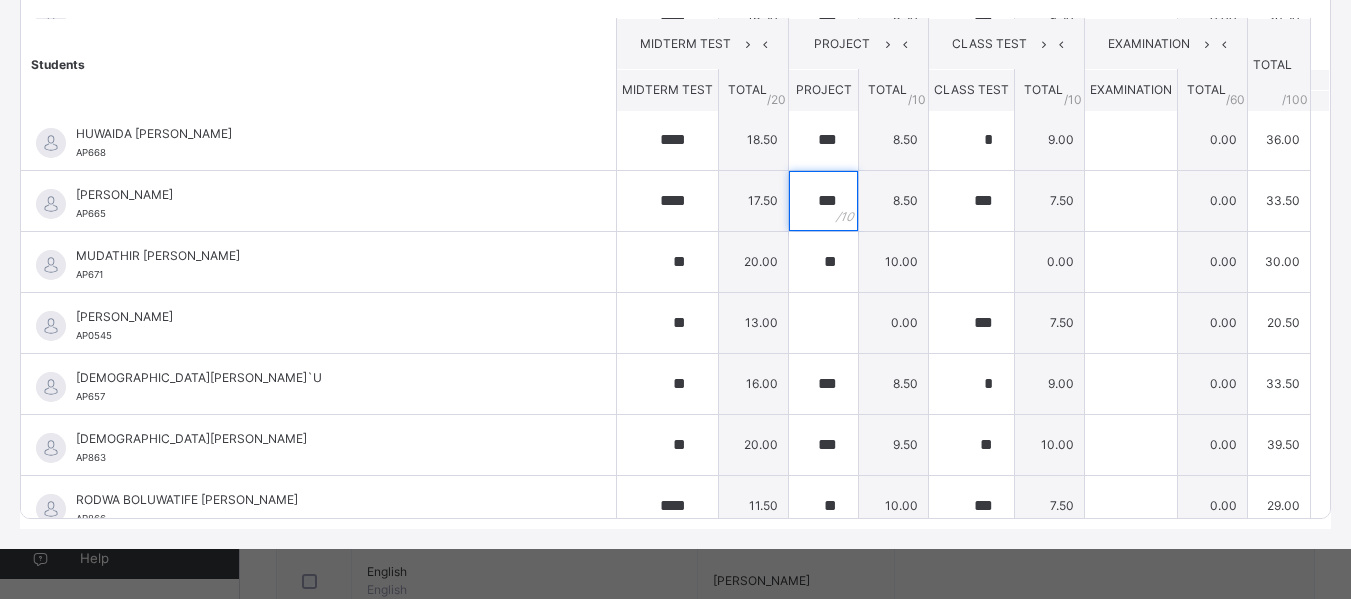scroll, scrollTop: 920, scrollLeft: 0, axis: vertical 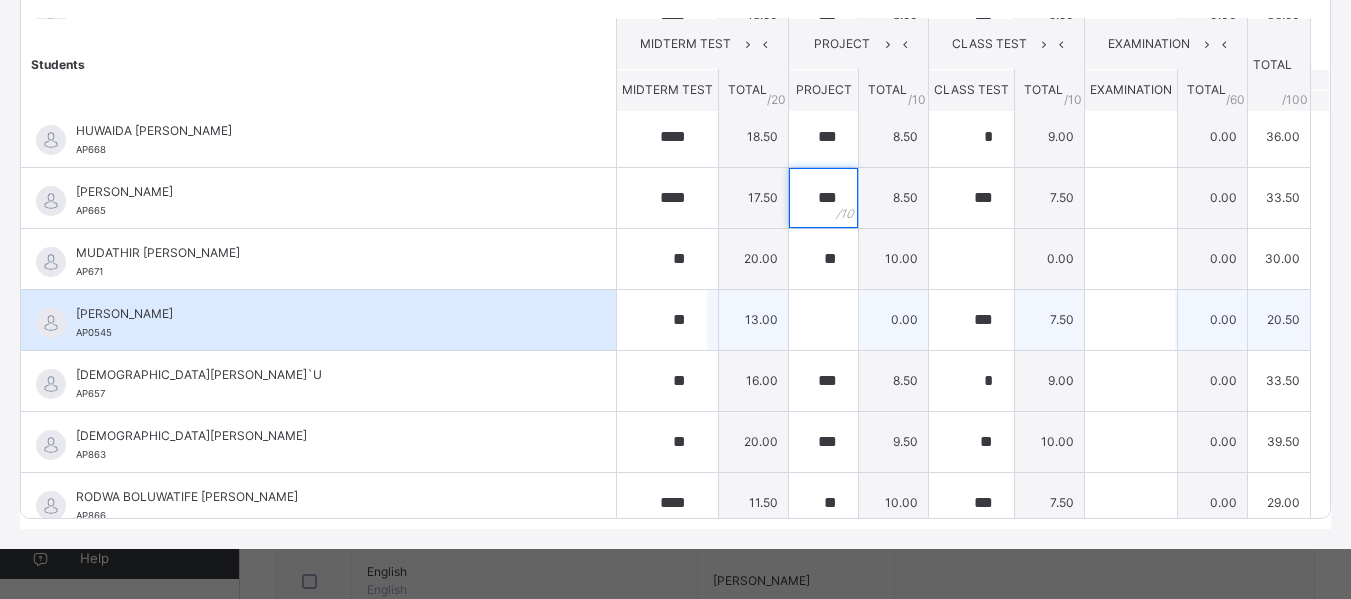 type on "***" 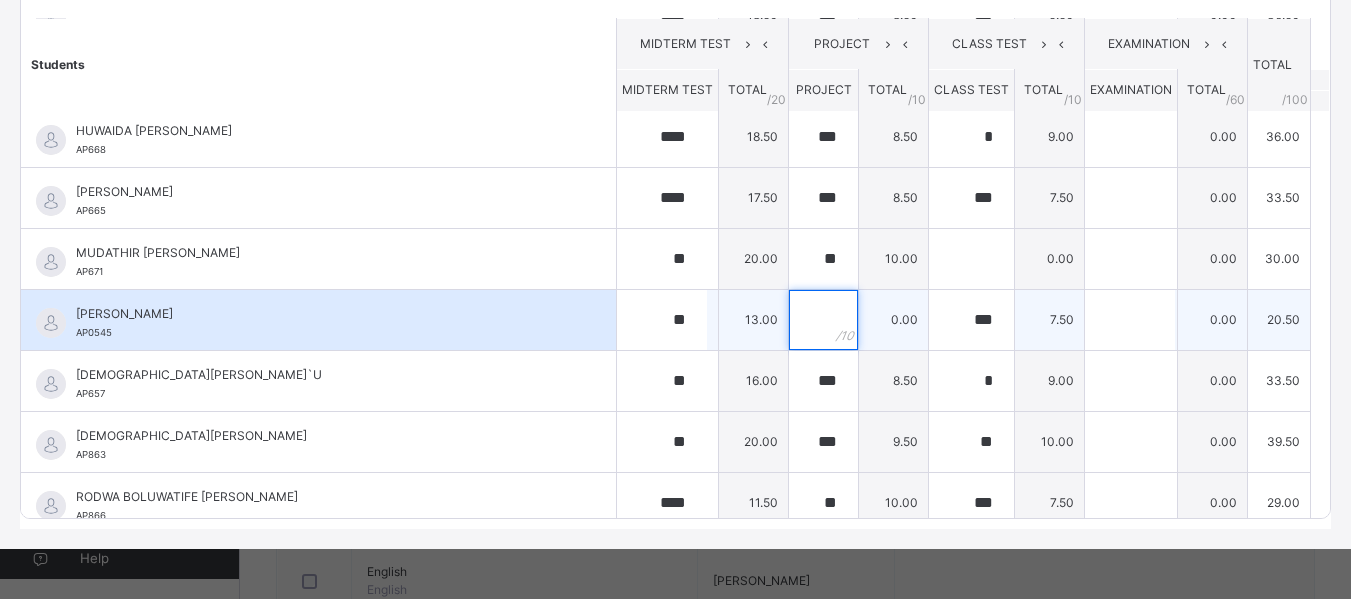click at bounding box center (823, 320) 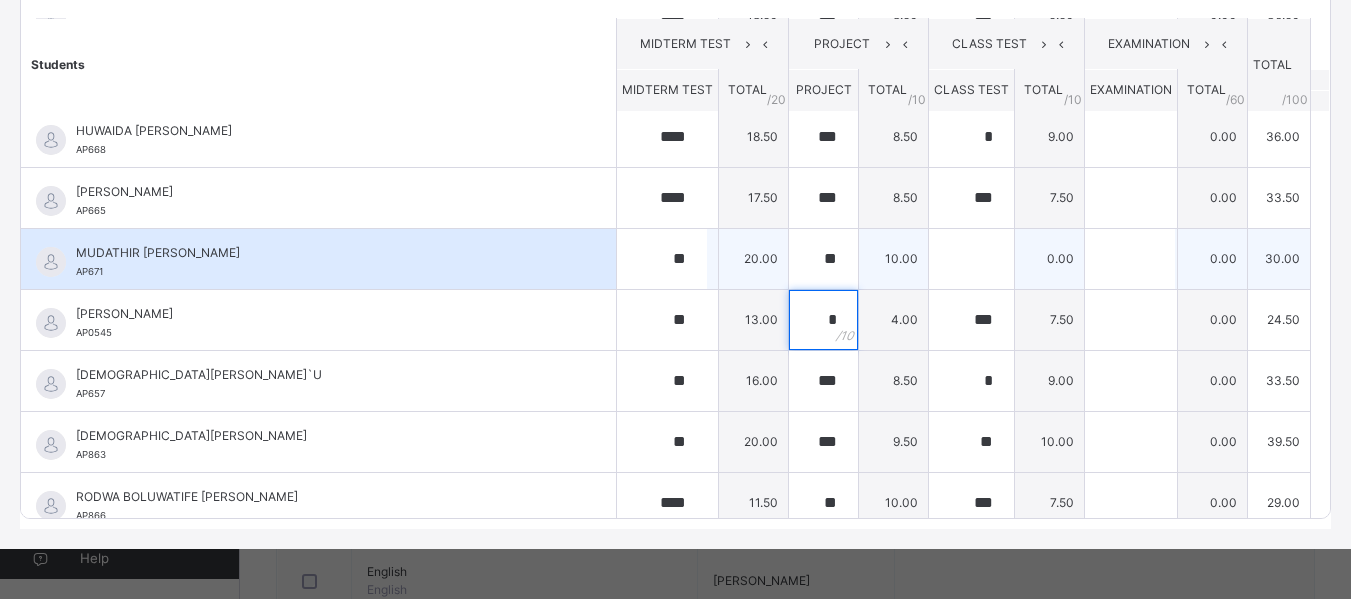 type on "*" 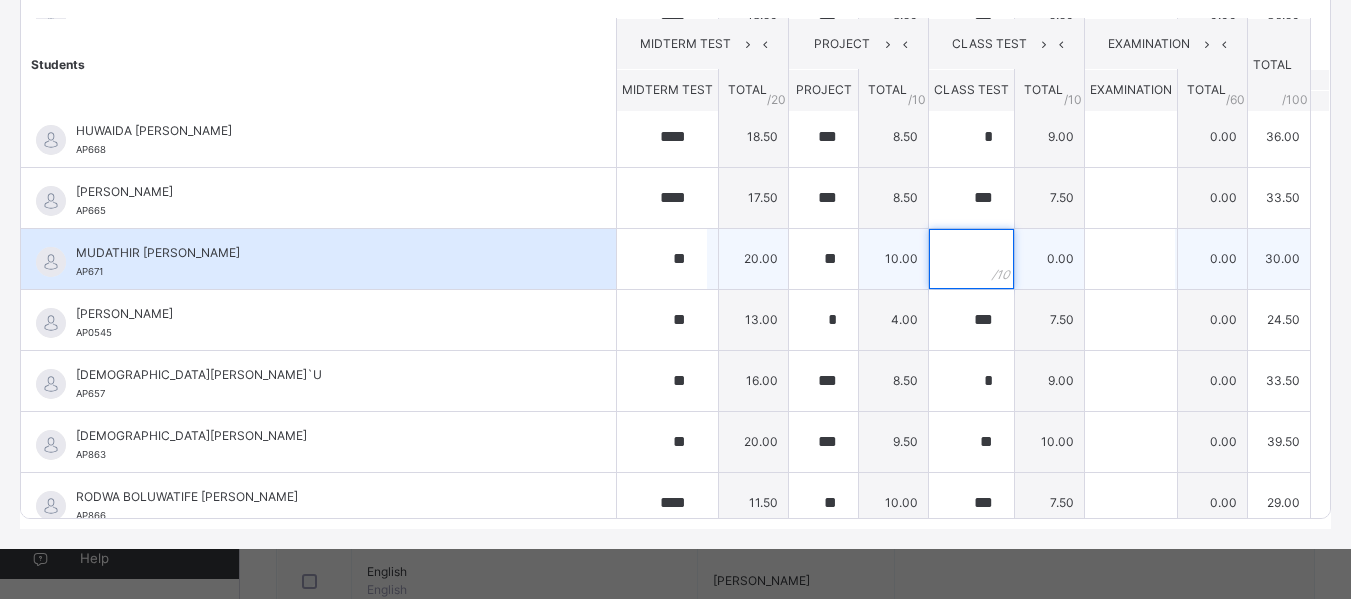 click at bounding box center [971, 259] 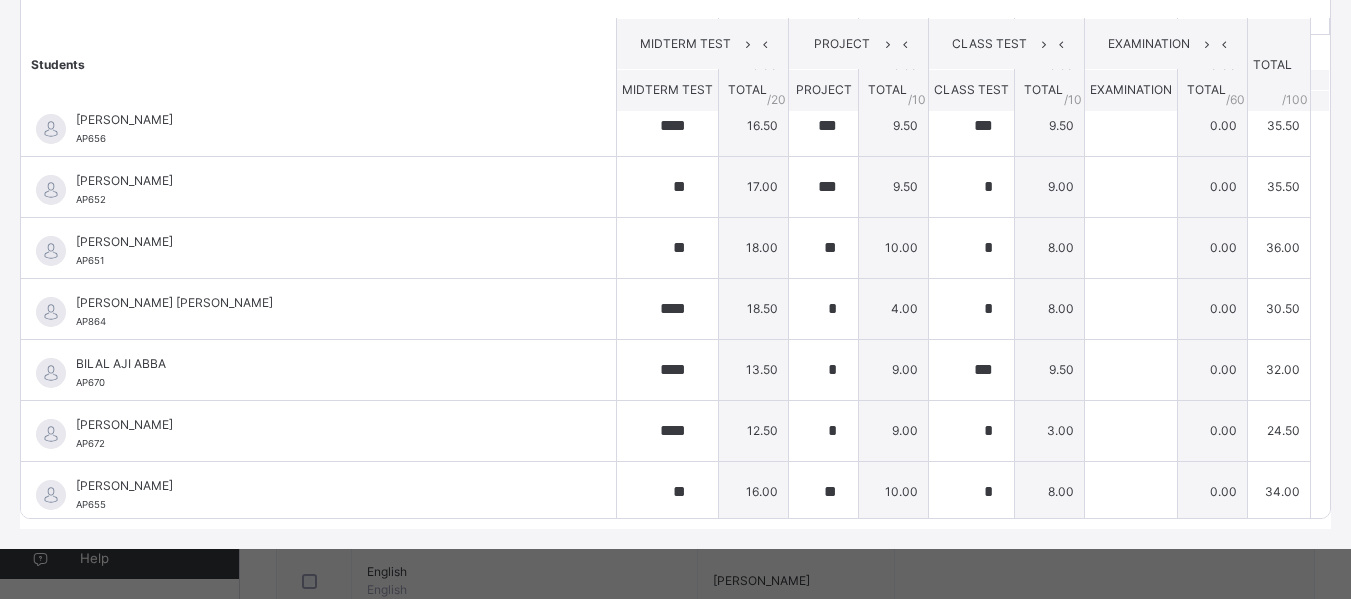 scroll, scrollTop: 0, scrollLeft: 0, axis: both 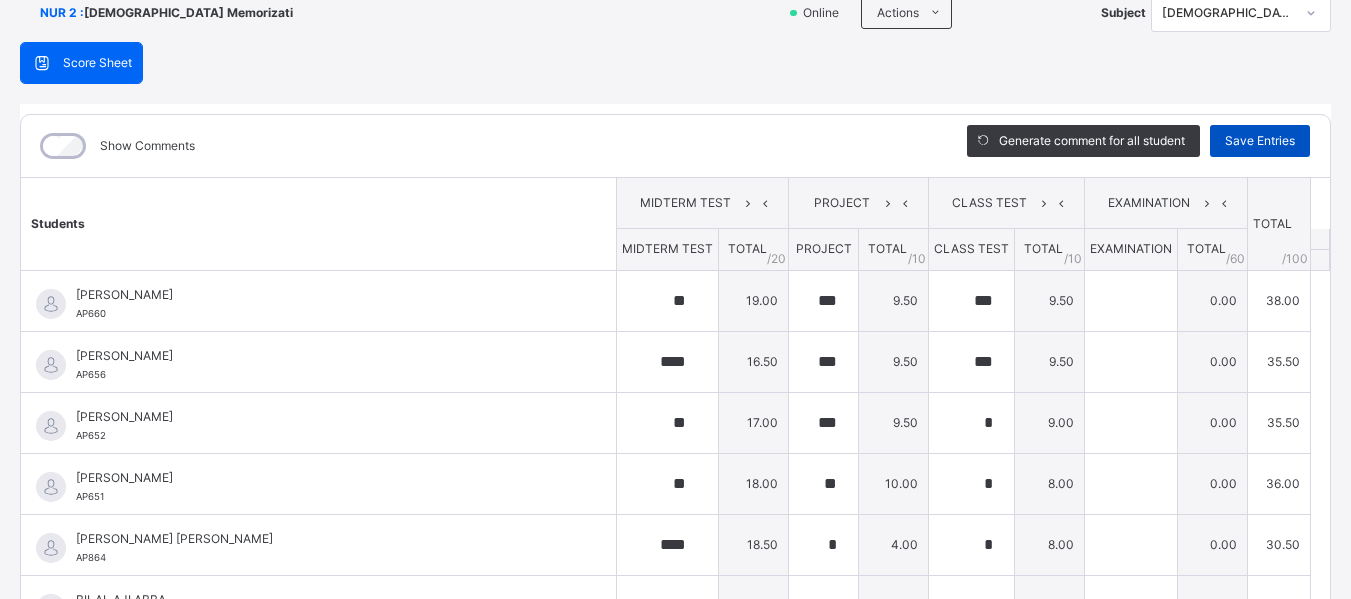 type on "*" 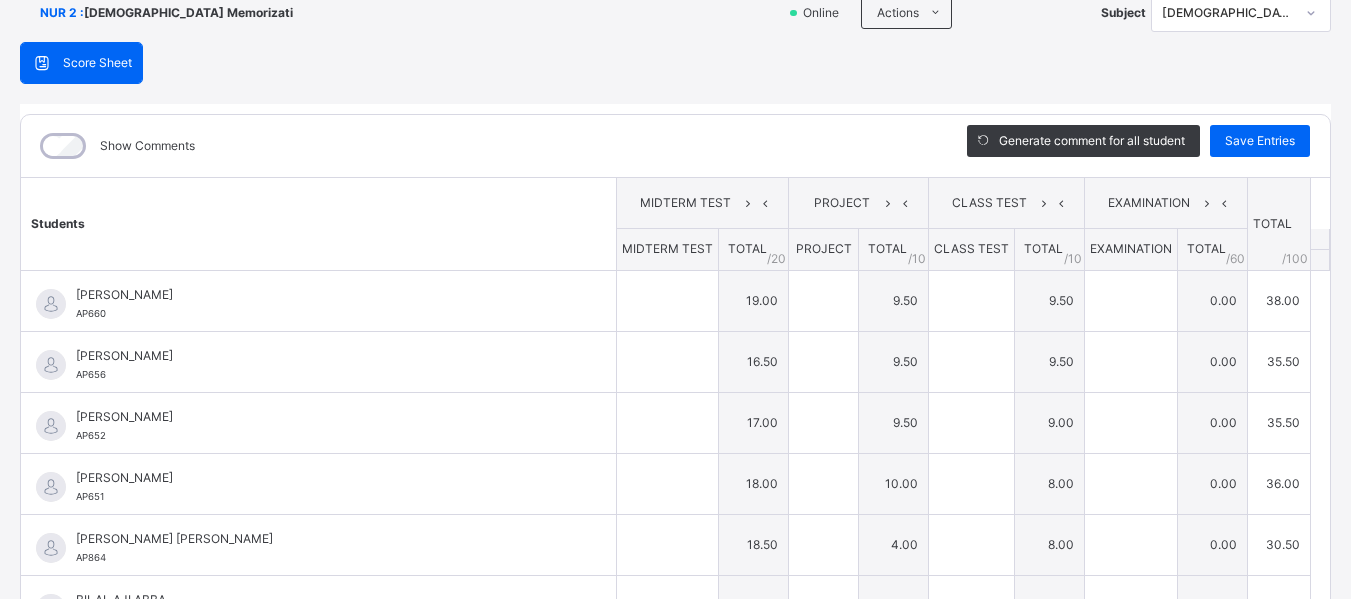type on "**" 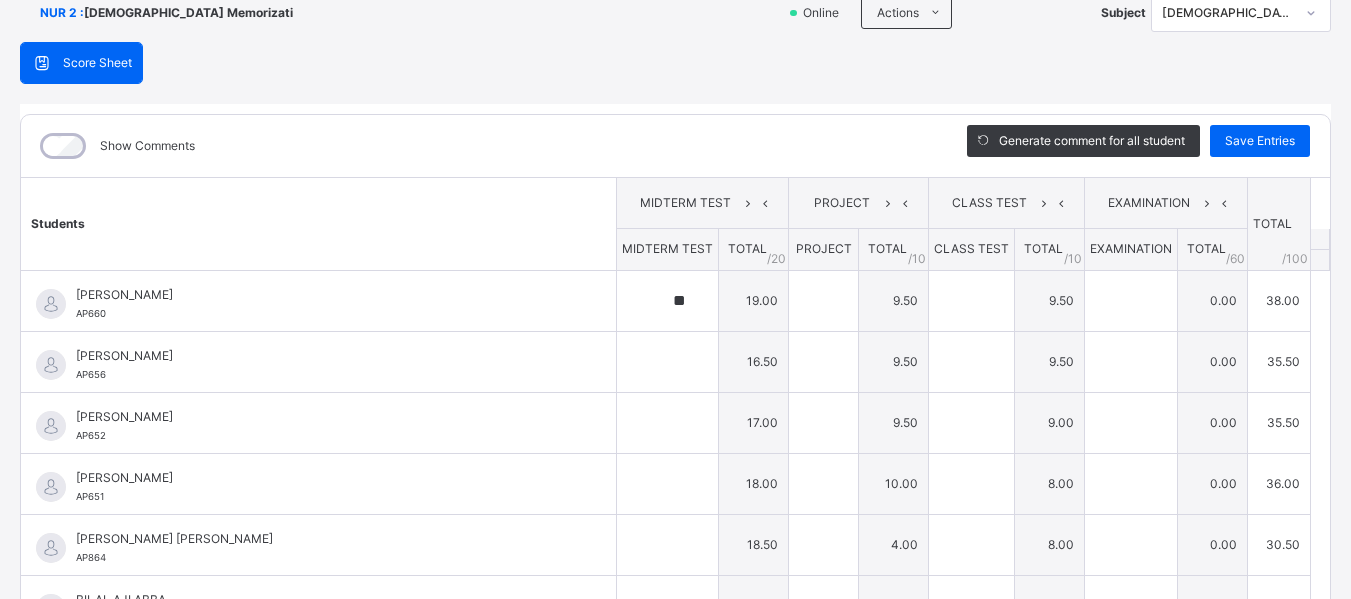 type on "***" 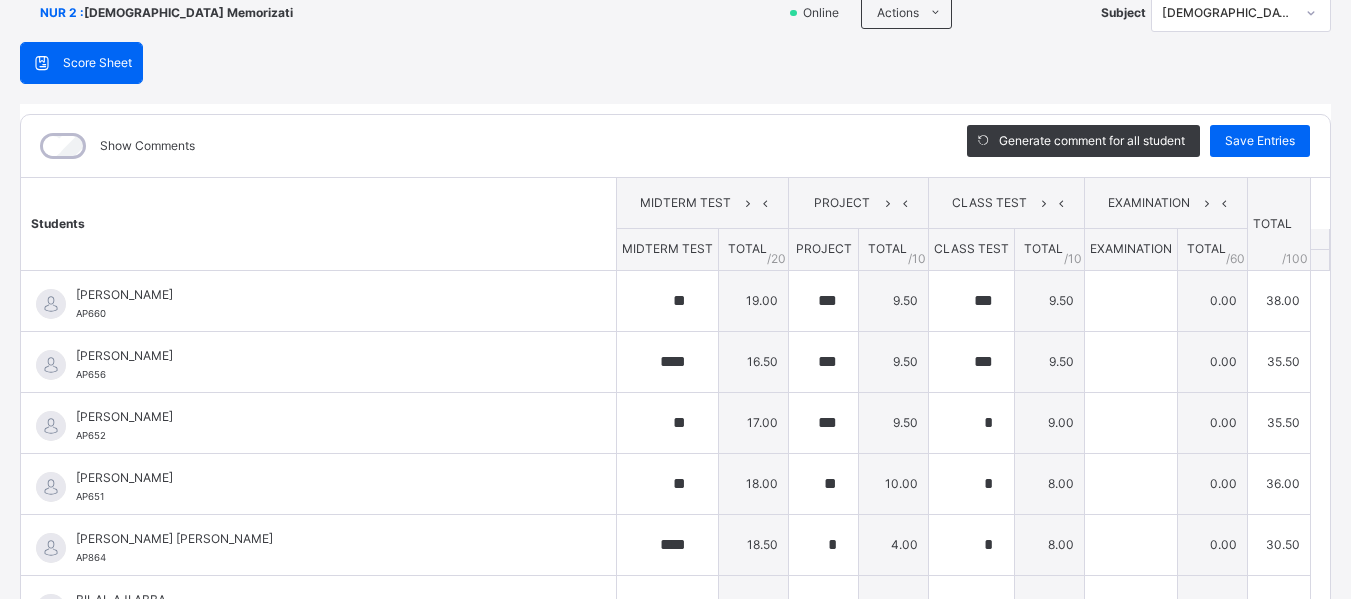 type on "*" 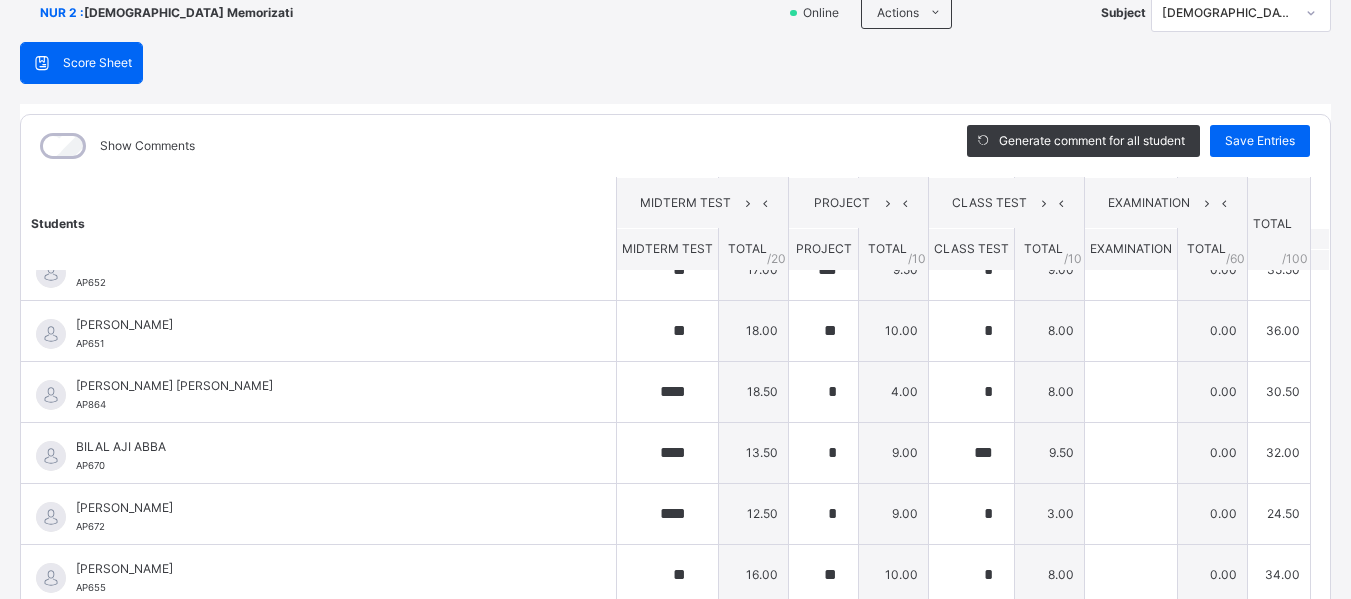 scroll, scrollTop: 157, scrollLeft: 0, axis: vertical 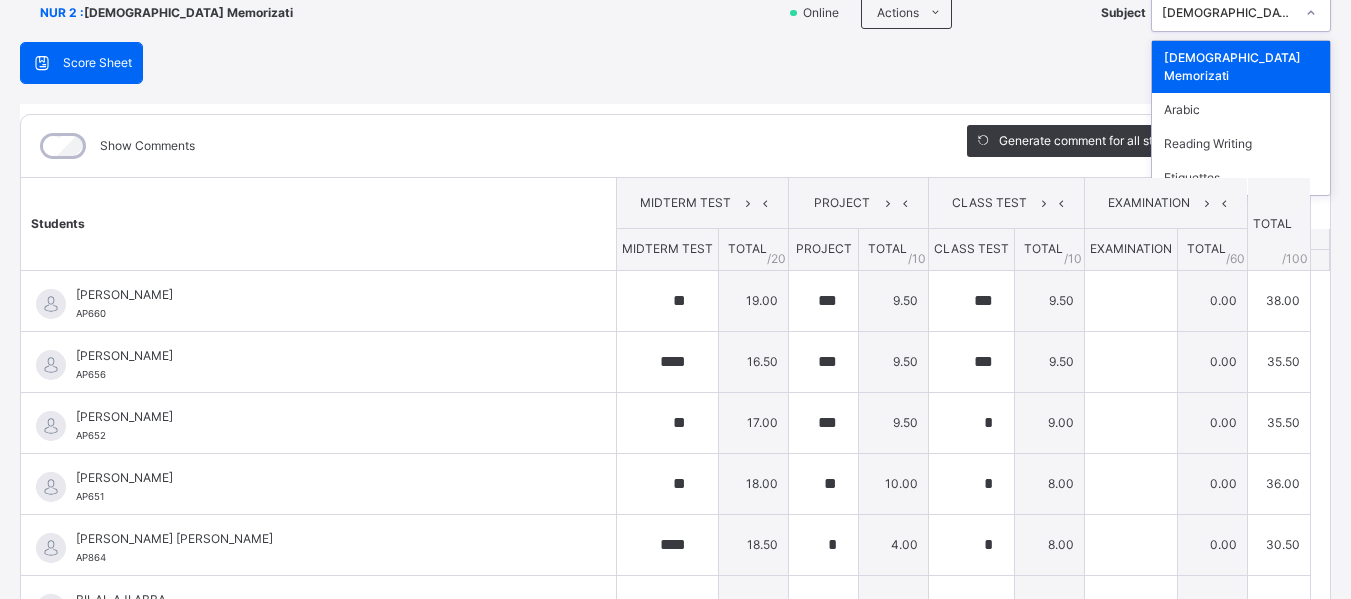 click 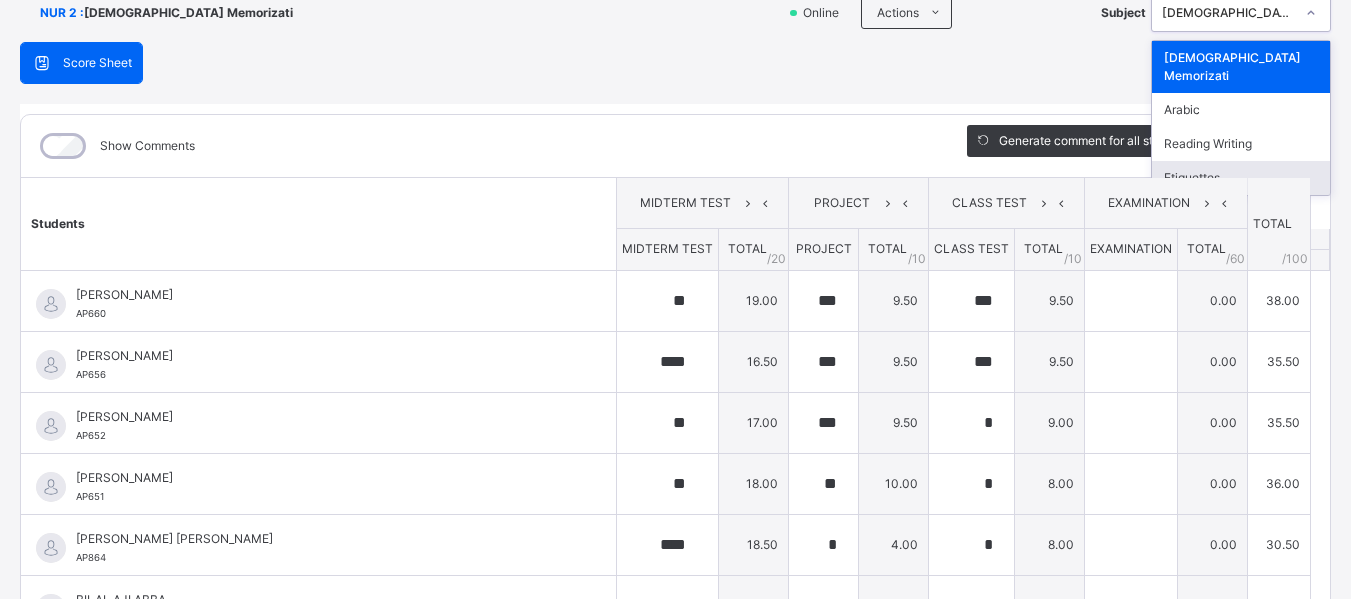 click on "Etiquettes" at bounding box center [1241, 178] 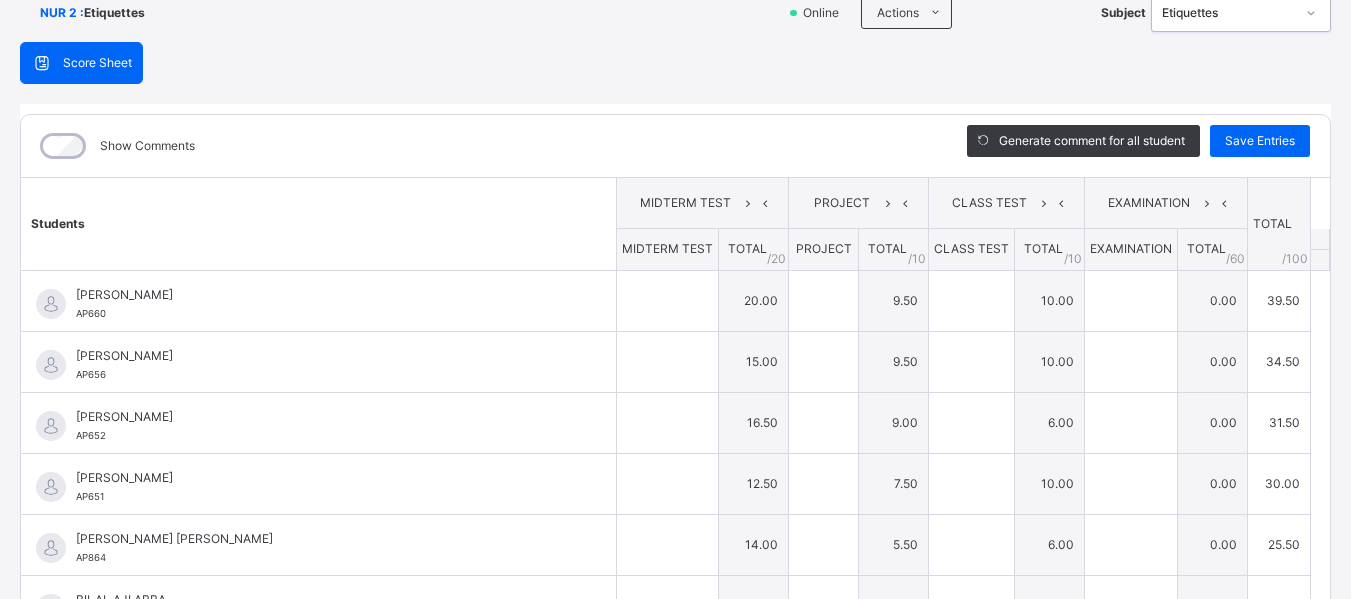 type on "**" 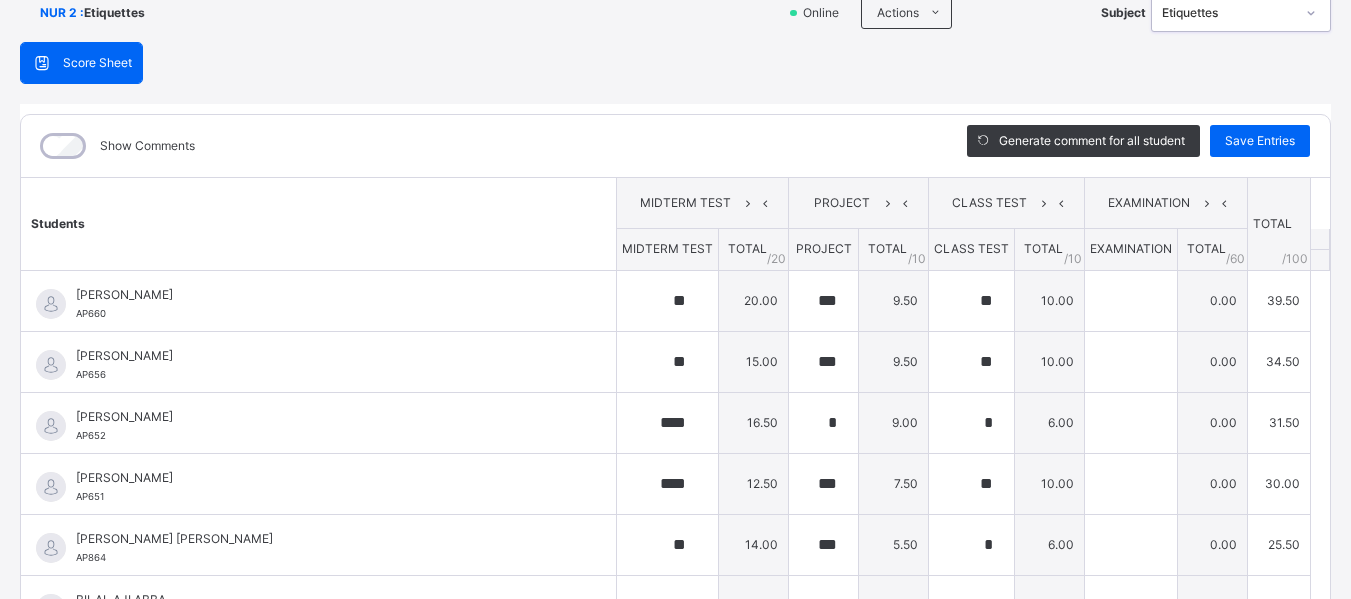 type on "**" 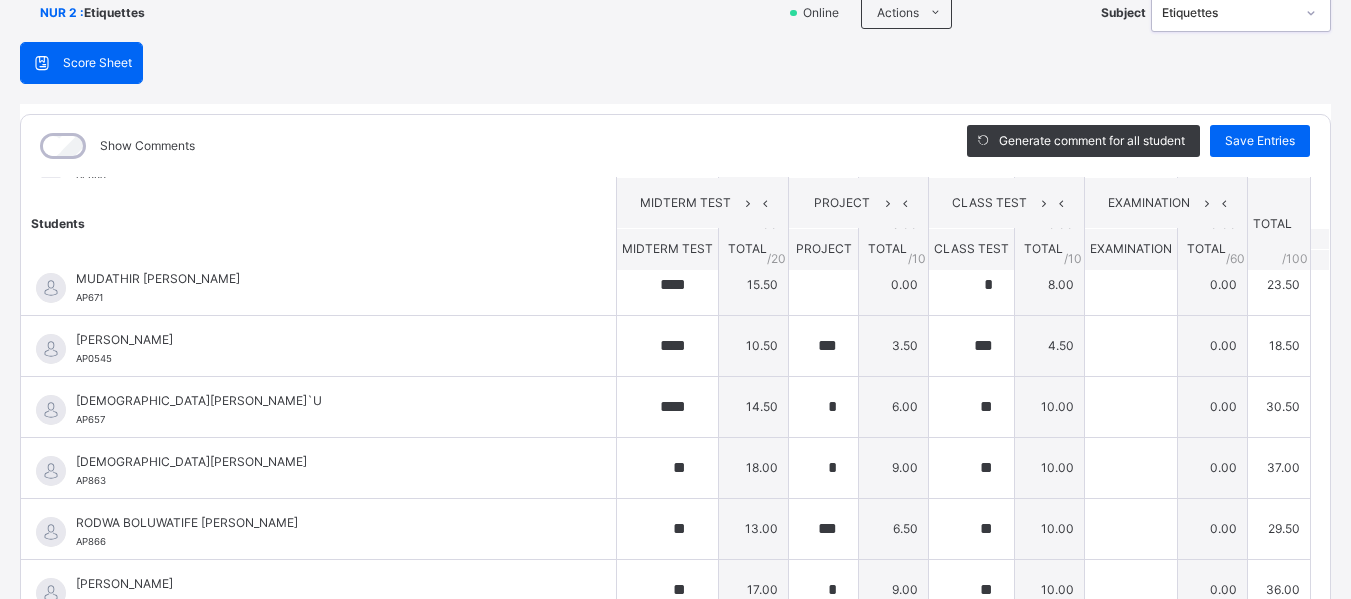 scroll, scrollTop: 1046, scrollLeft: 0, axis: vertical 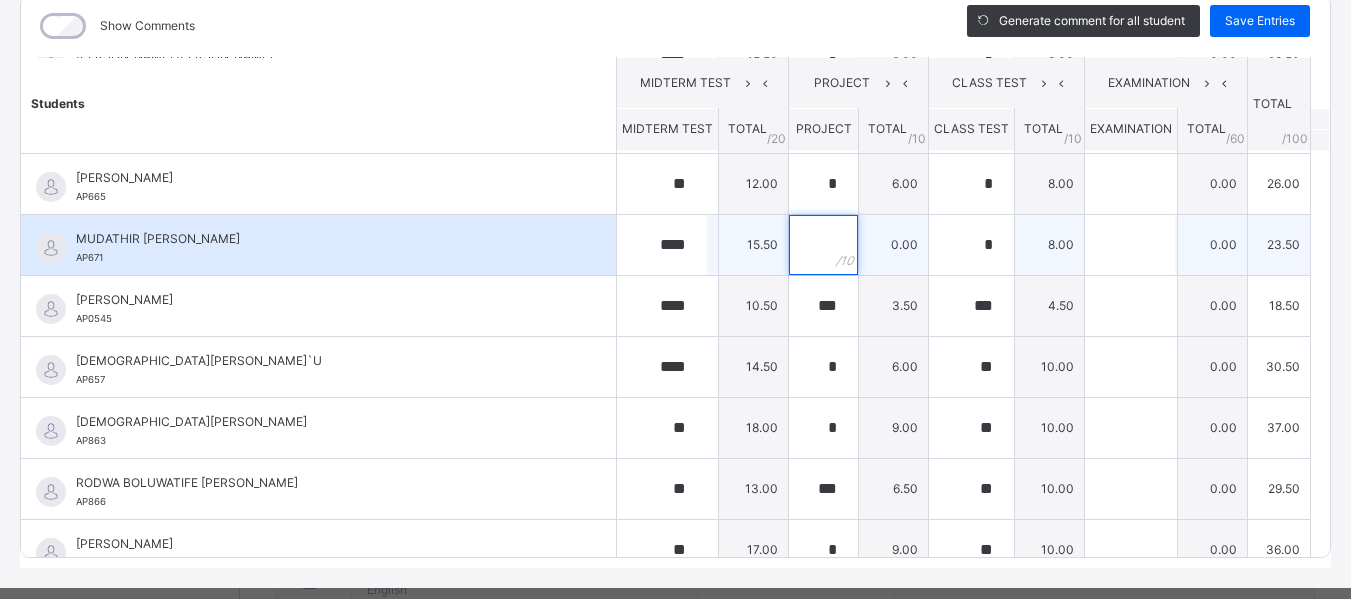click at bounding box center (823, 245) 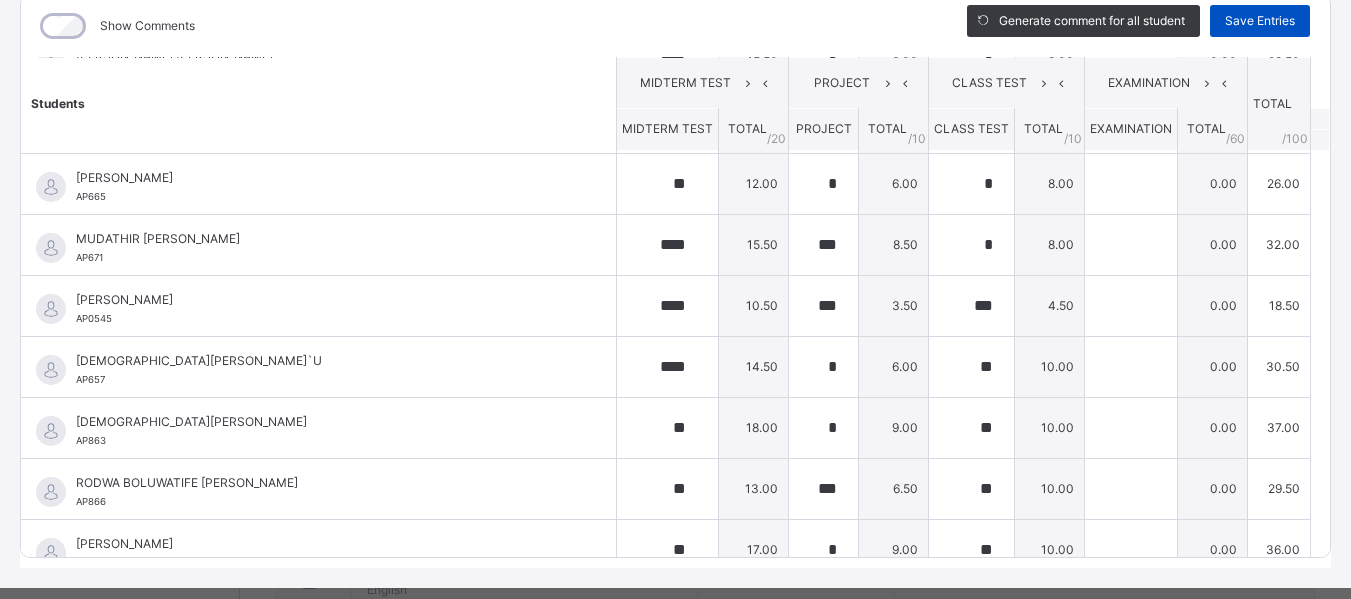 click on "Save Entries" at bounding box center (1260, 21) 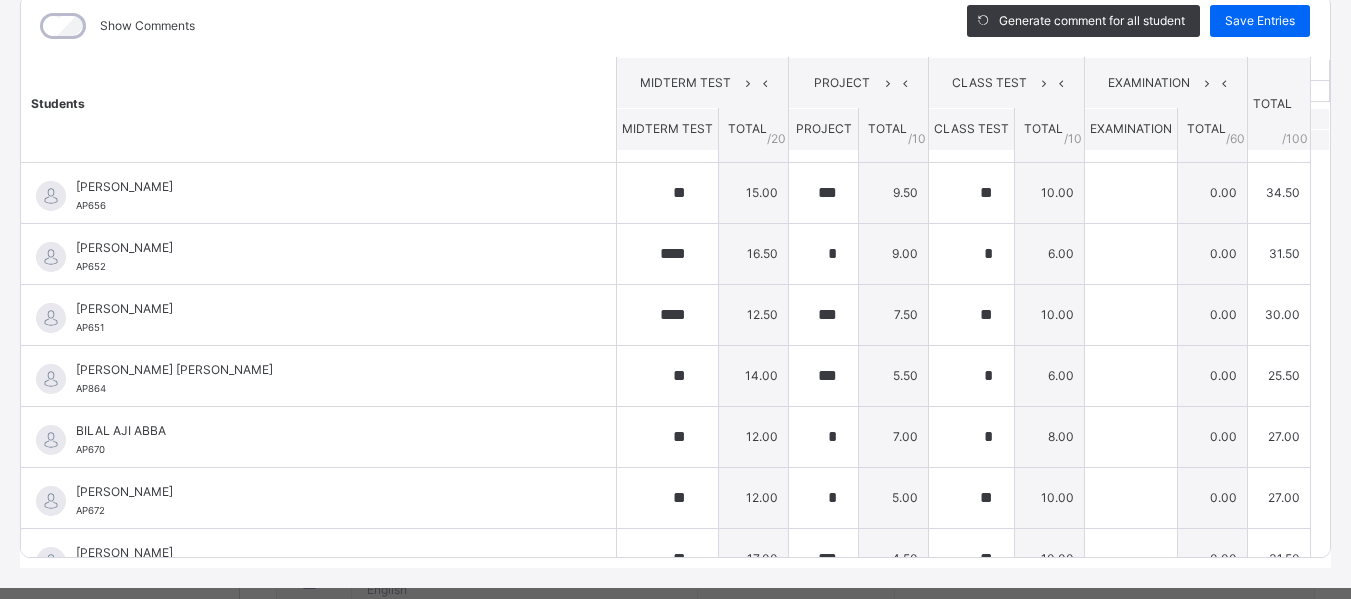 scroll, scrollTop: 0, scrollLeft: 0, axis: both 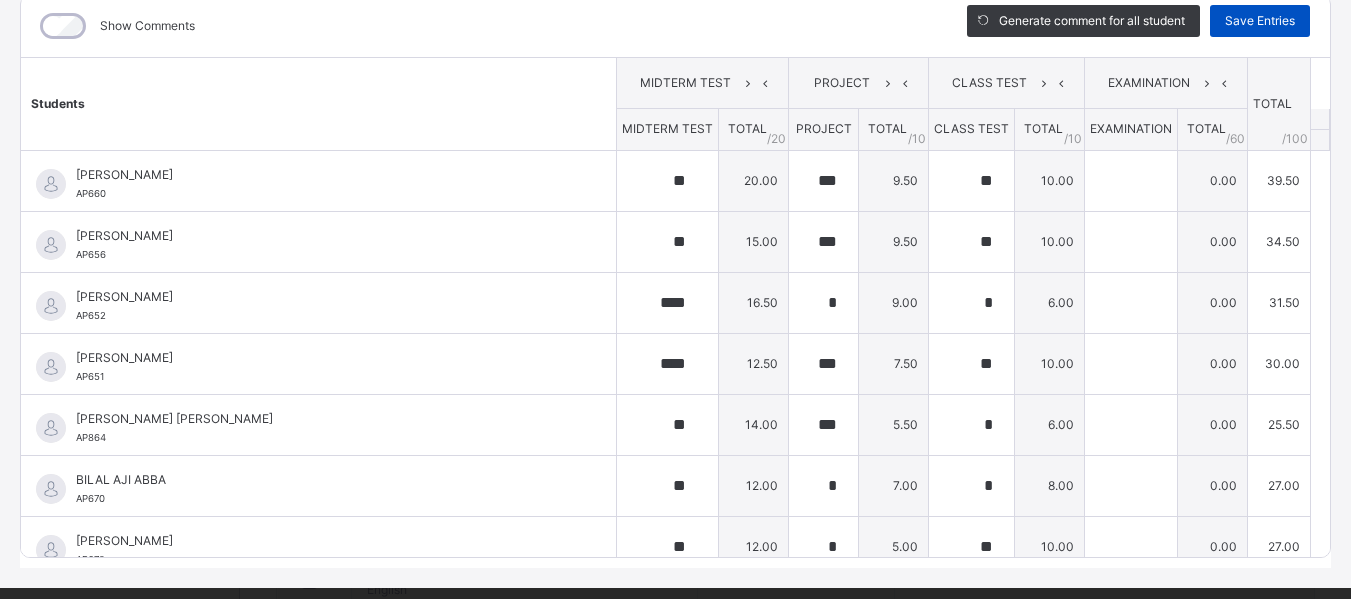 click on "Save Entries" at bounding box center (1260, 21) 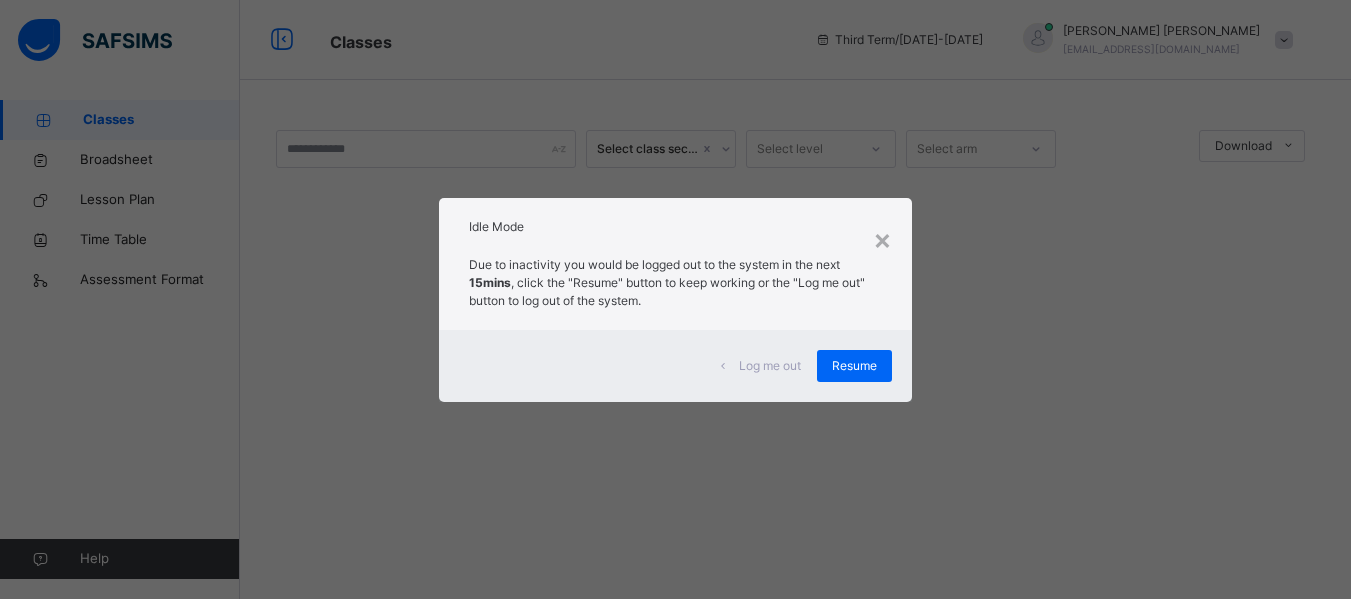 scroll, scrollTop: 0, scrollLeft: 0, axis: both 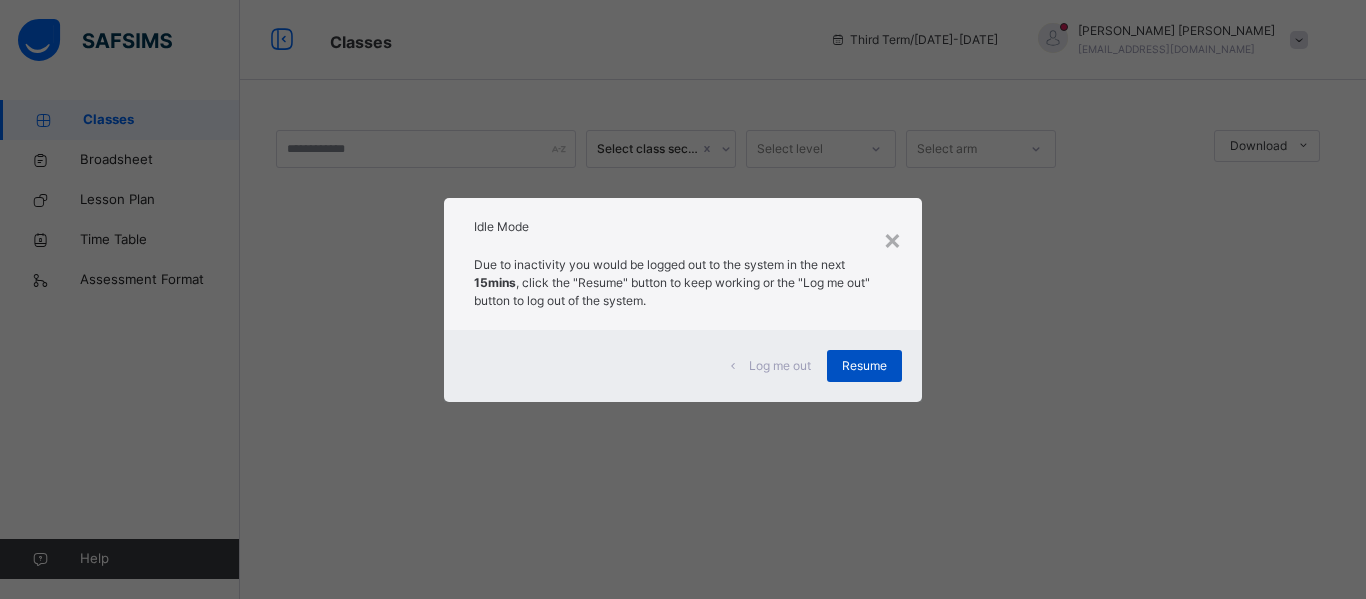 click on "Resume" at bounding box center (864, 366) 